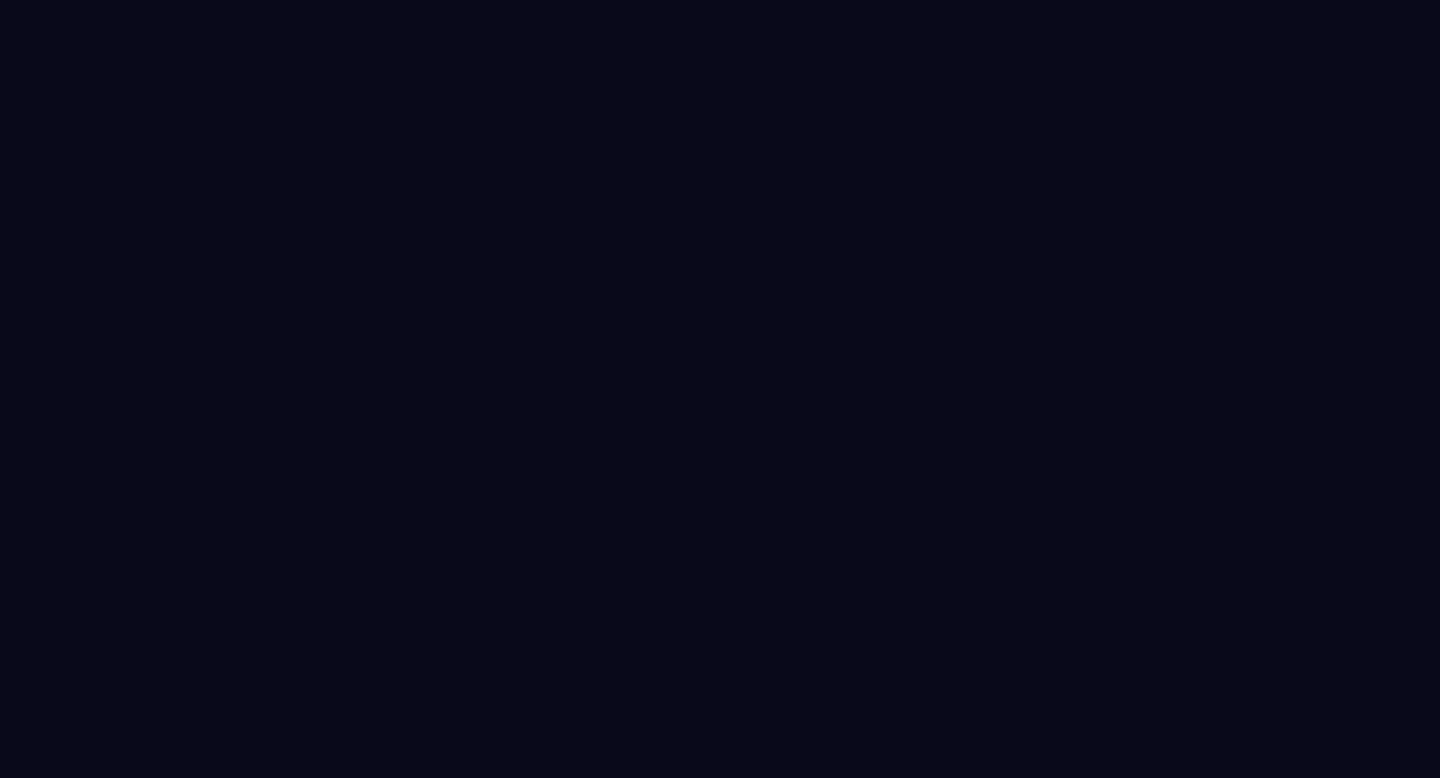 scroll, scrollTop: 0, scrollLeft: 0, axis: both 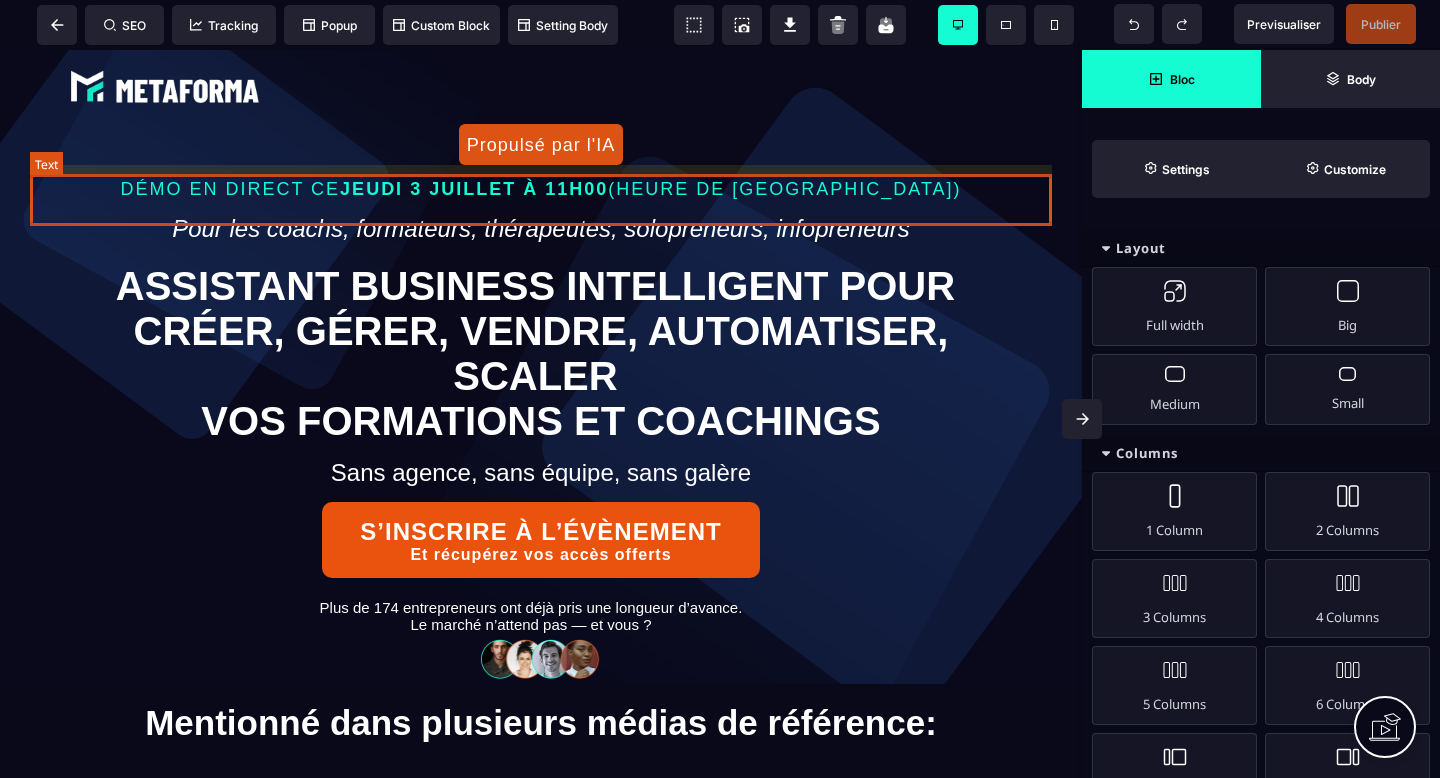 click on "DÉMO EN DIRECT [DATE][DATE] 11H00  (HEURE DE [GEOGRAPHIC_DATA])" at bounding box center (541, 189) 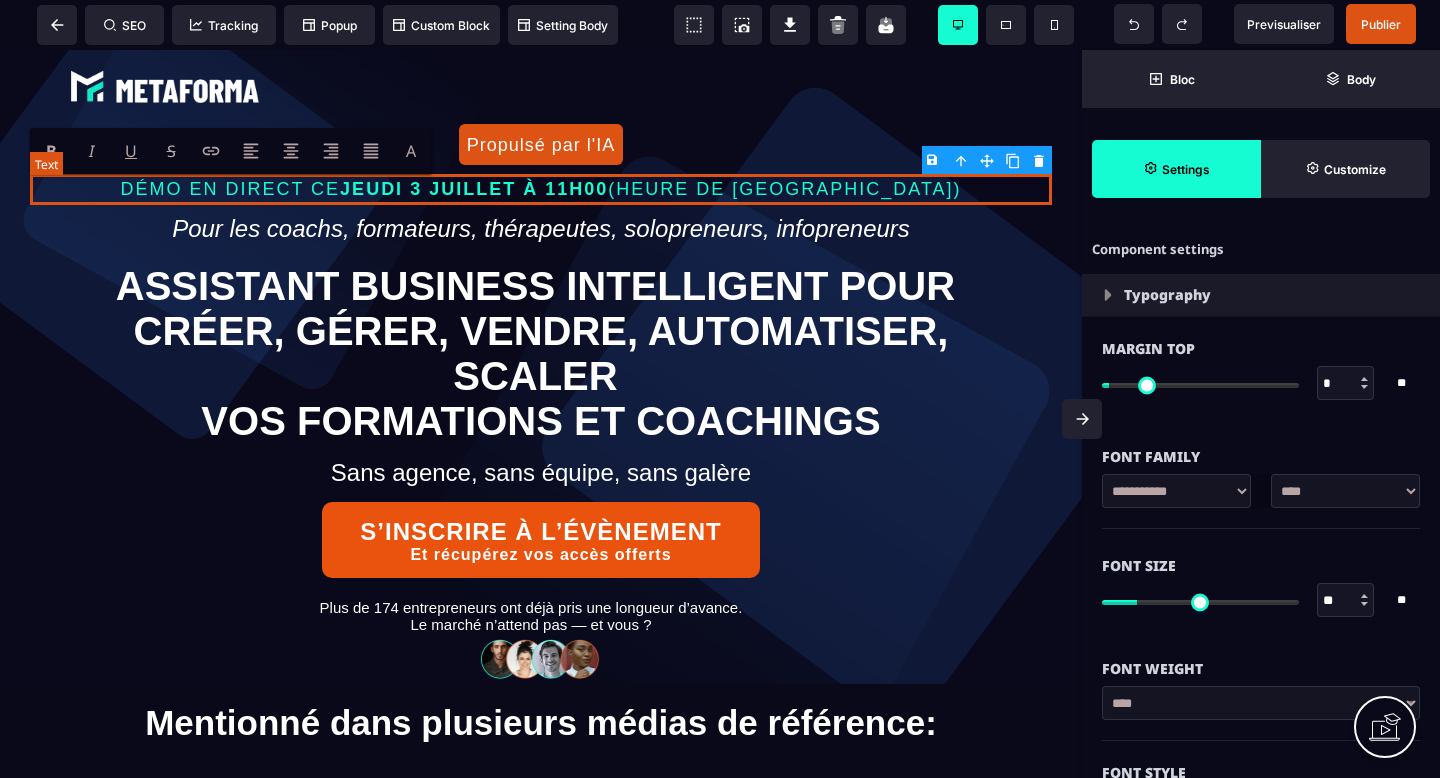 click on "DÉMO EN DIRECT [DATE][DATE] 11H00  (HEURE DE [GEOGRAPHIC_DATA])" at bounding box center [541, 189] 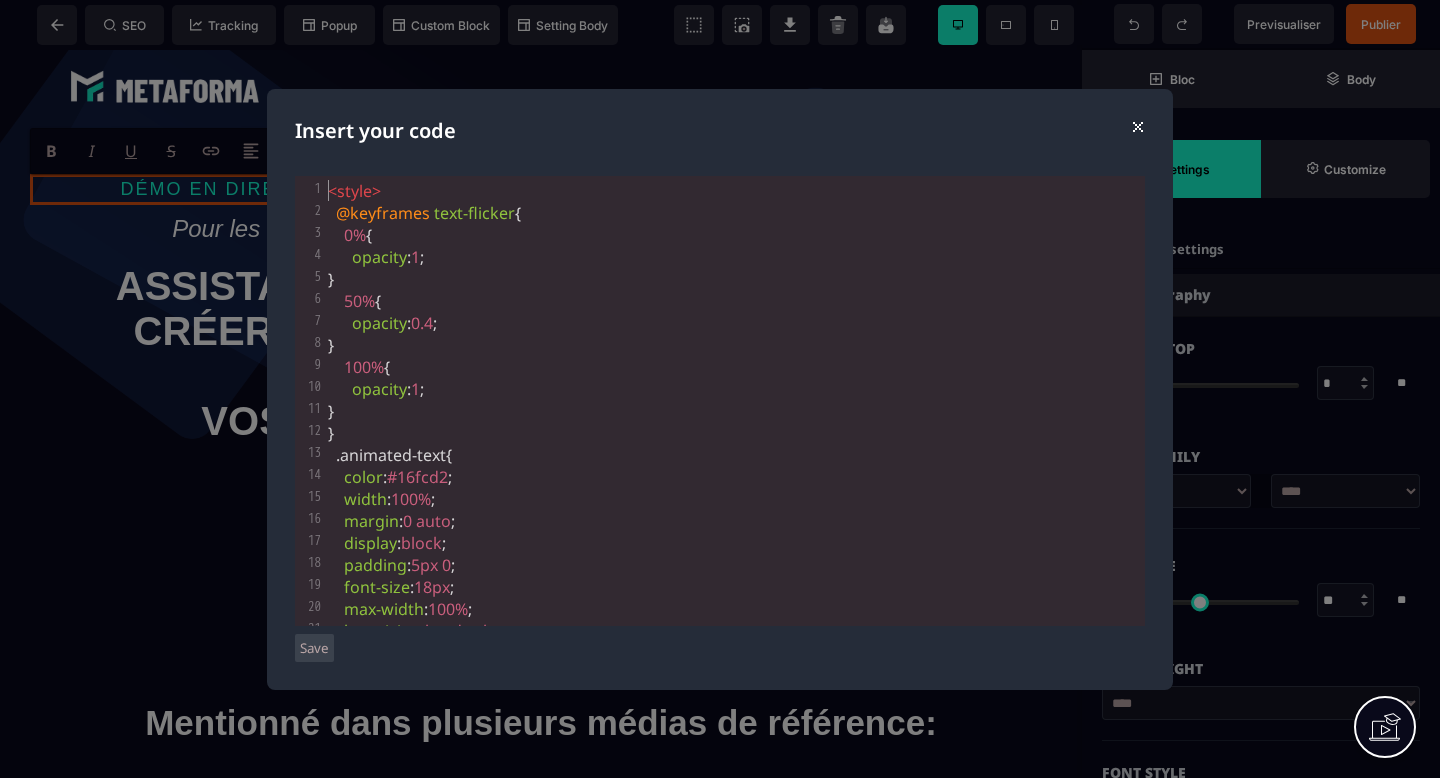 click on "⨯" at bounding box center [1137, 125] 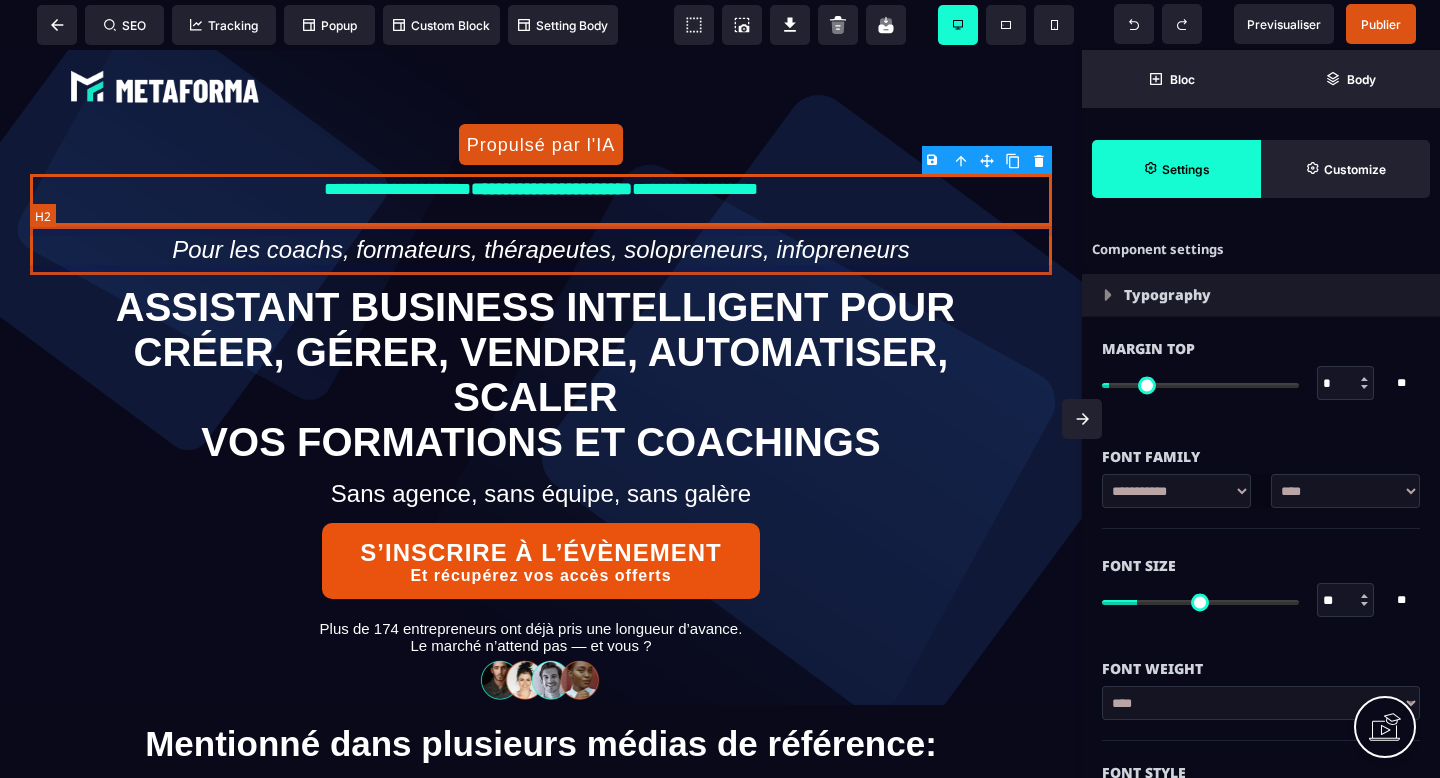 click on "Pour les coachs, formateurs, thérapeutes, solopreneurs, infopreneurs" at bounding box center (541, 250) 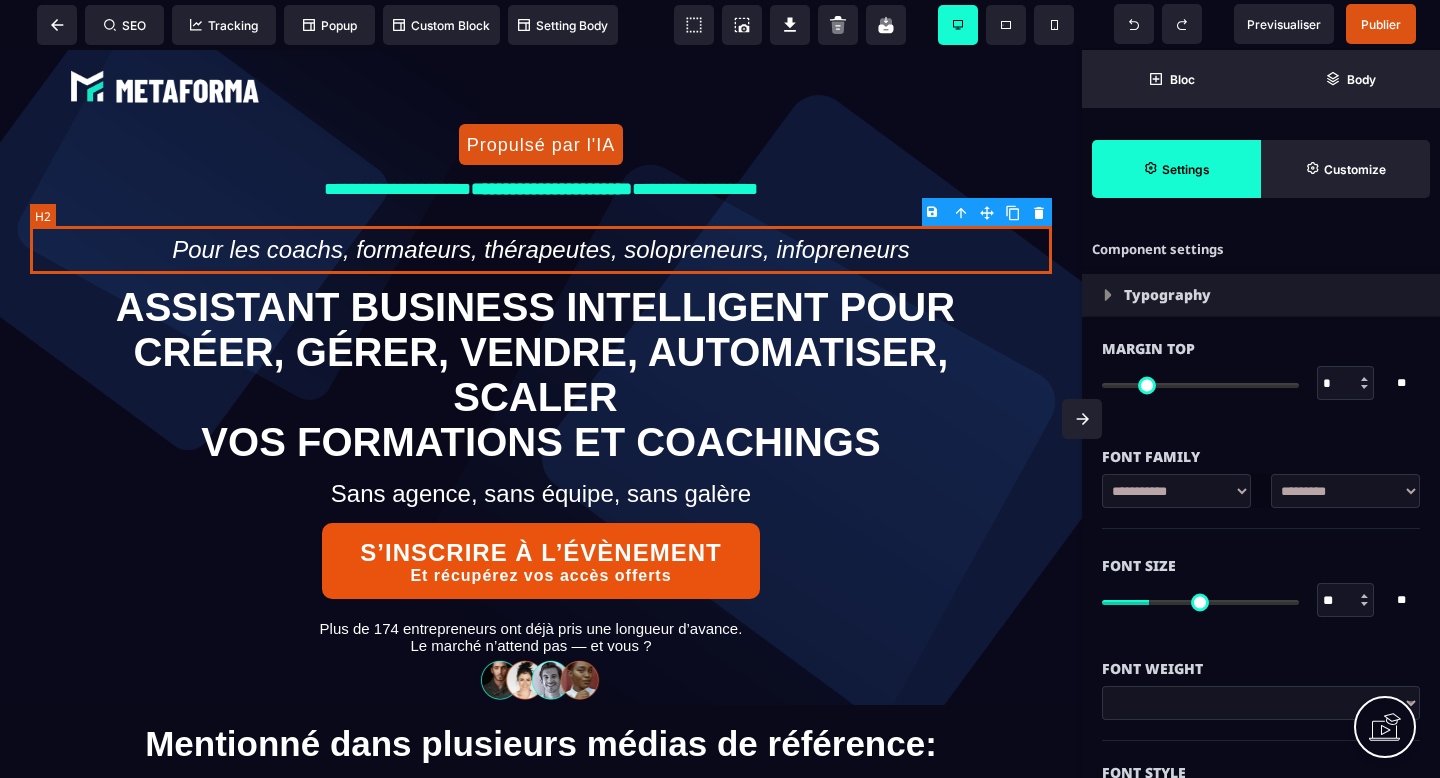 type on "*" 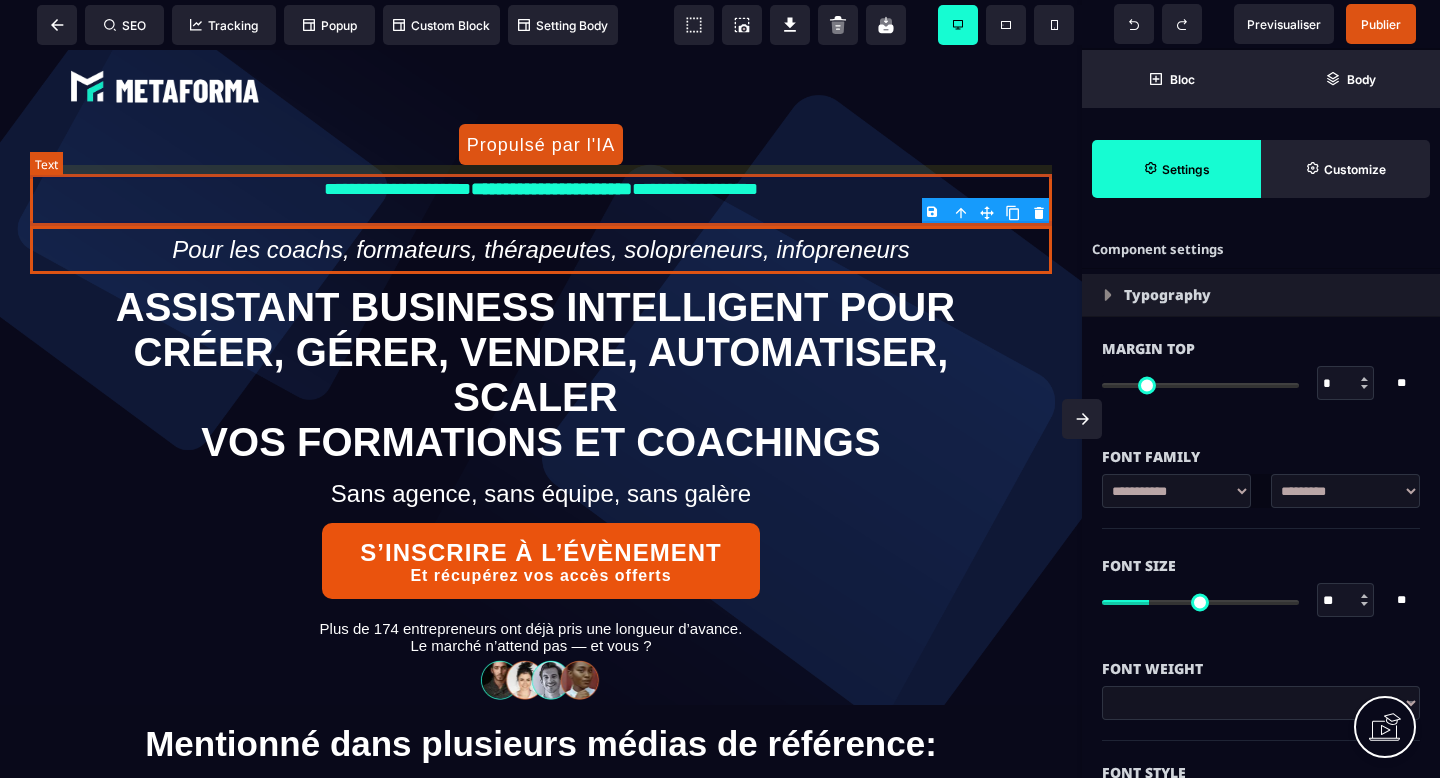 click on "**********" at bounding box center (541, 200) 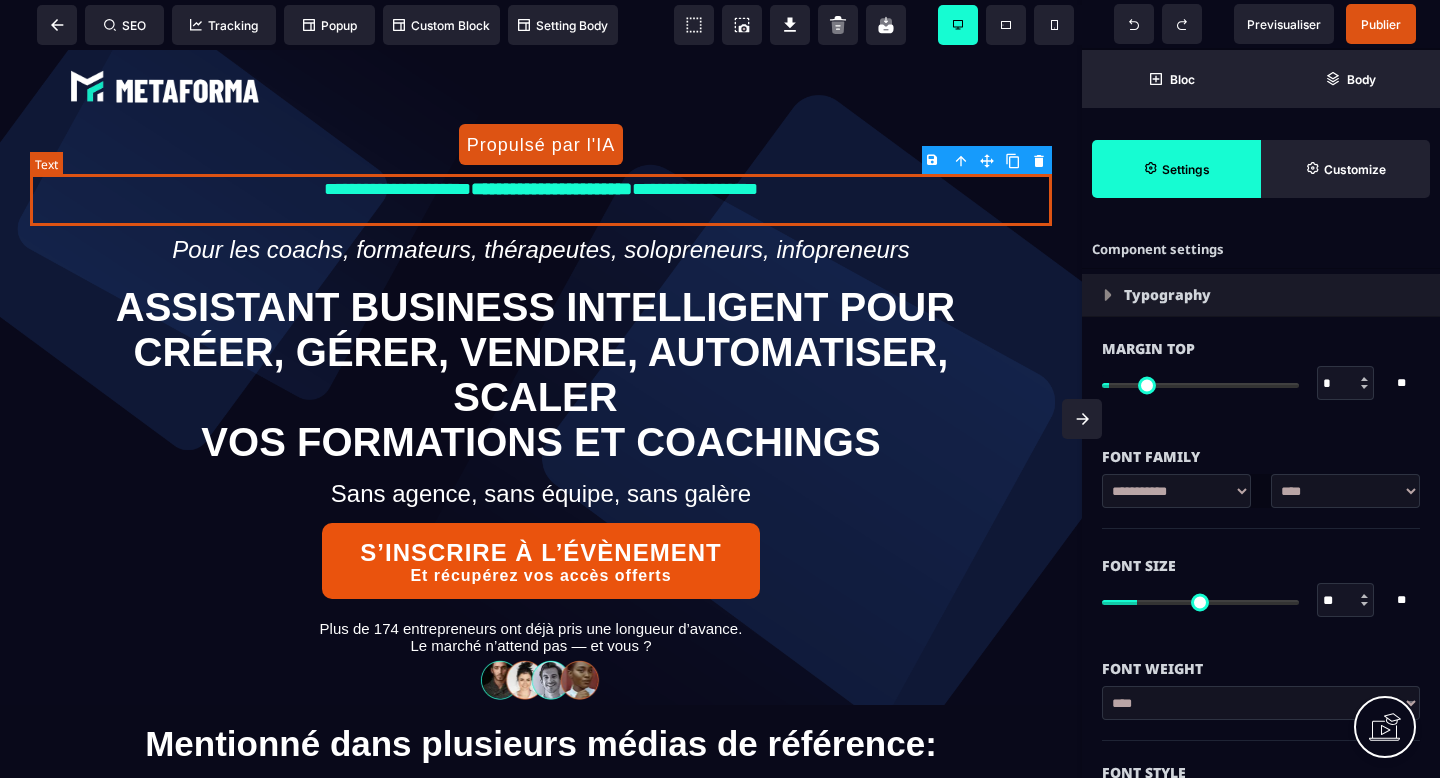 click on "**********" at bounding box center (541, 200) 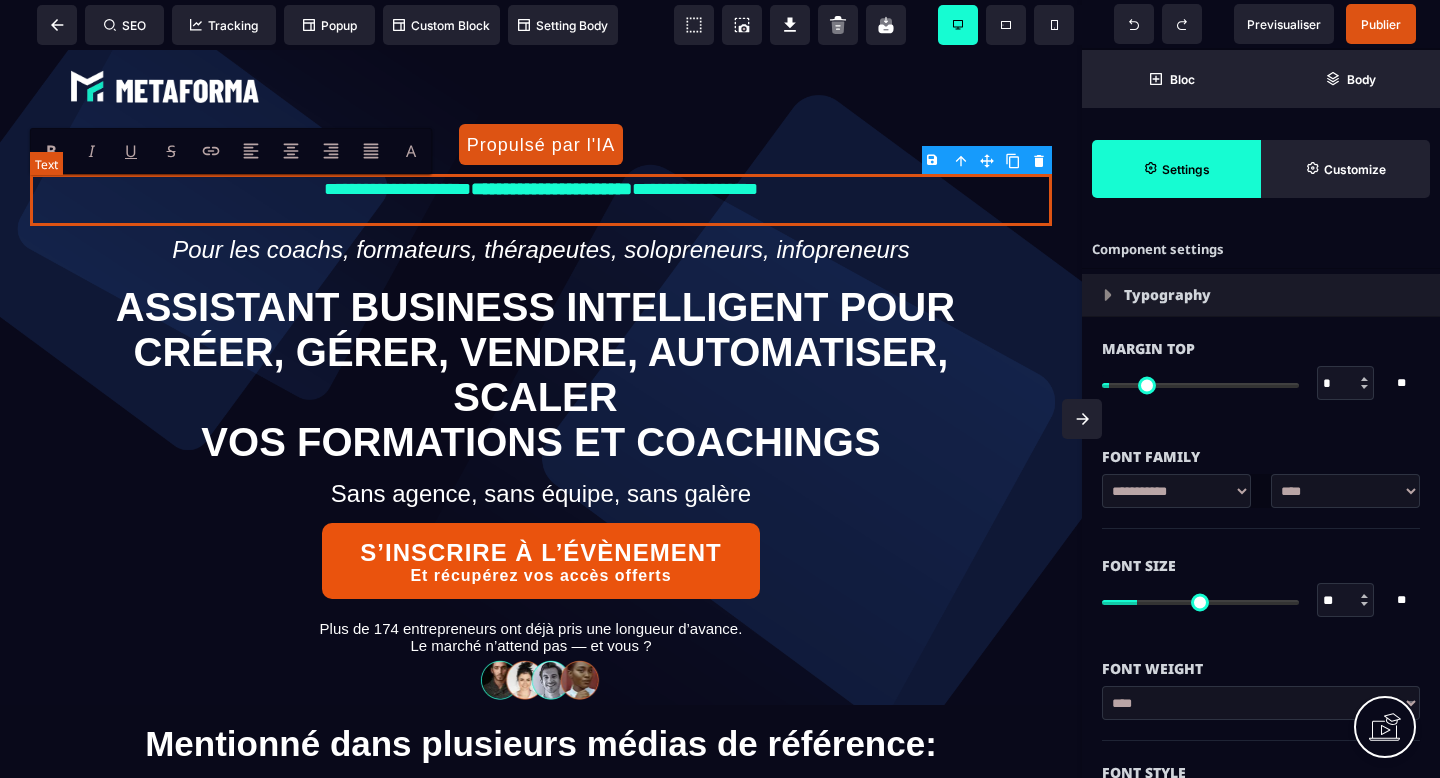 type 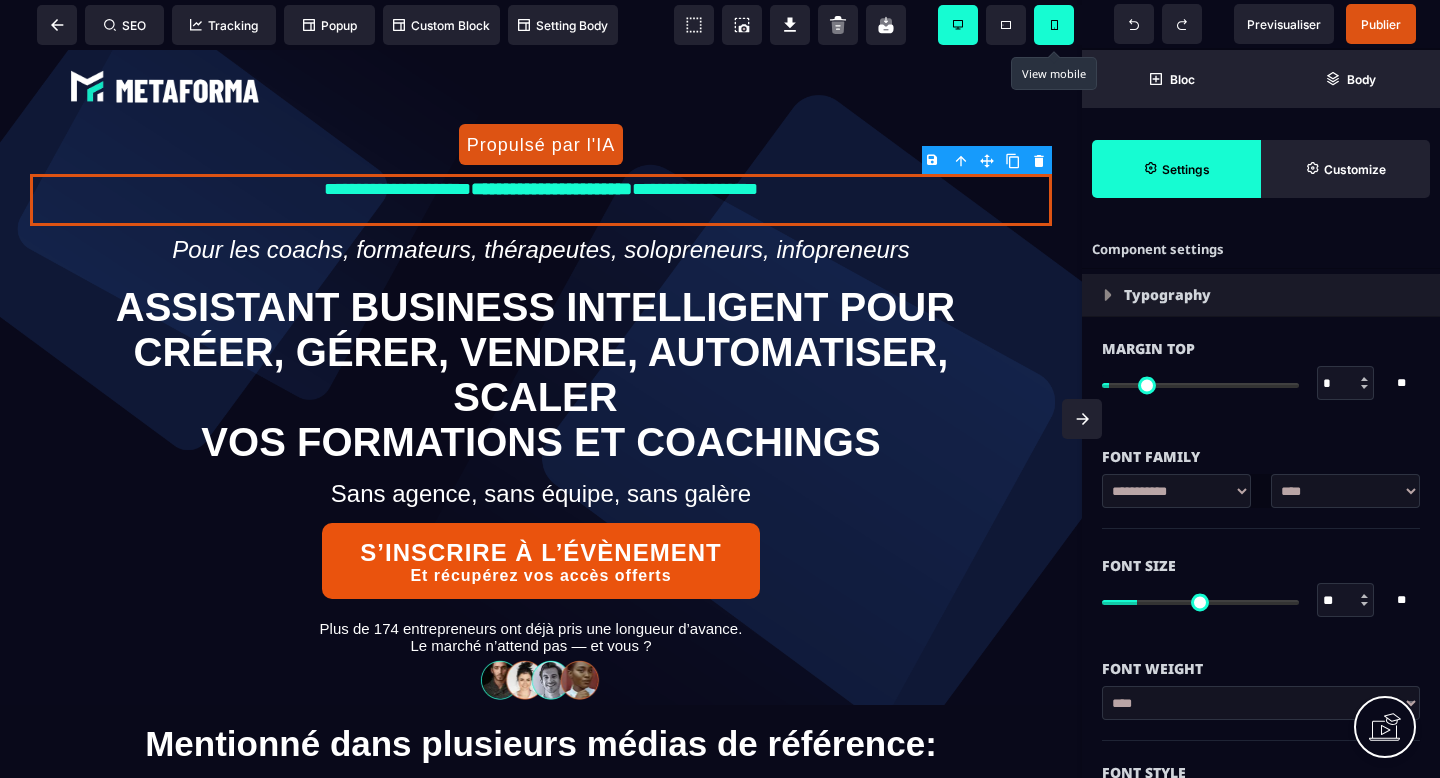 click 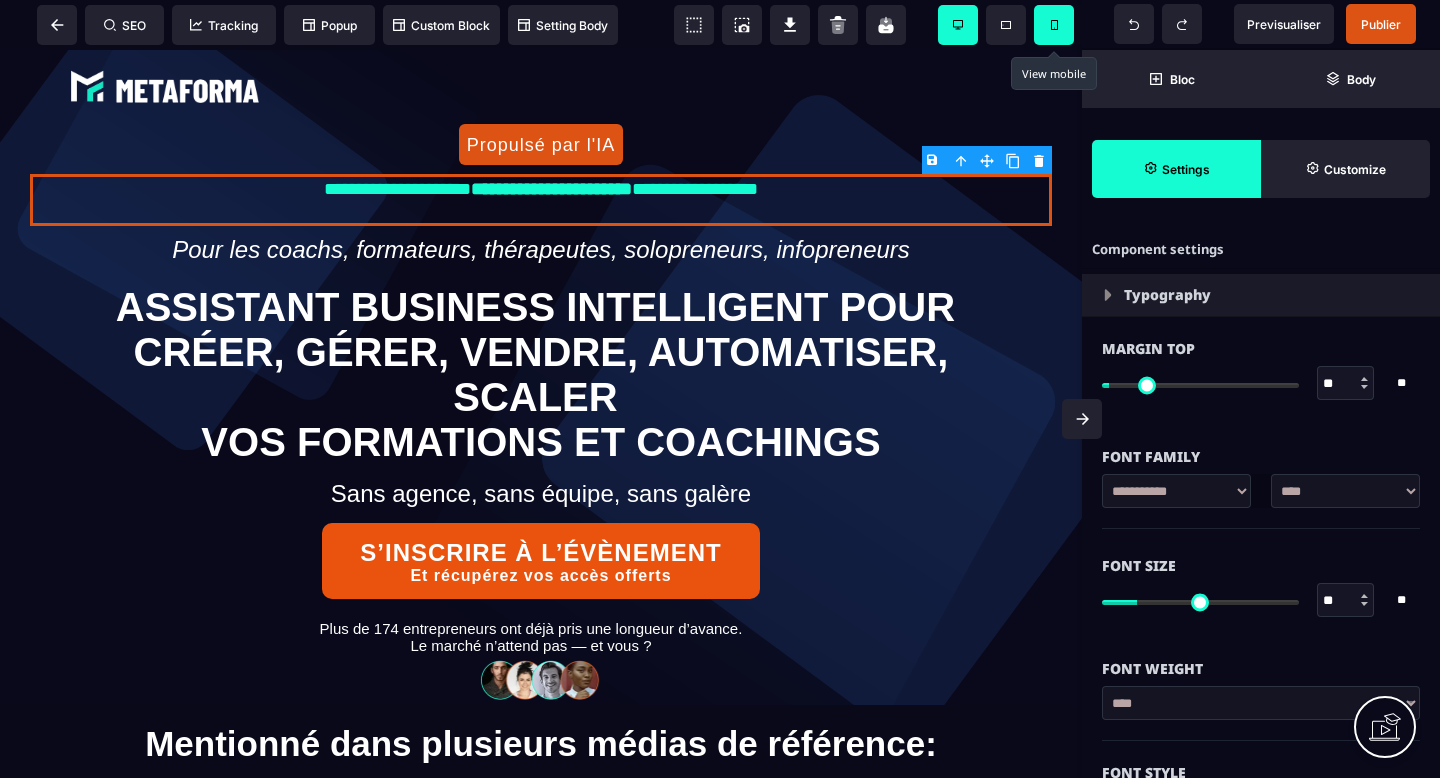 select on "***" 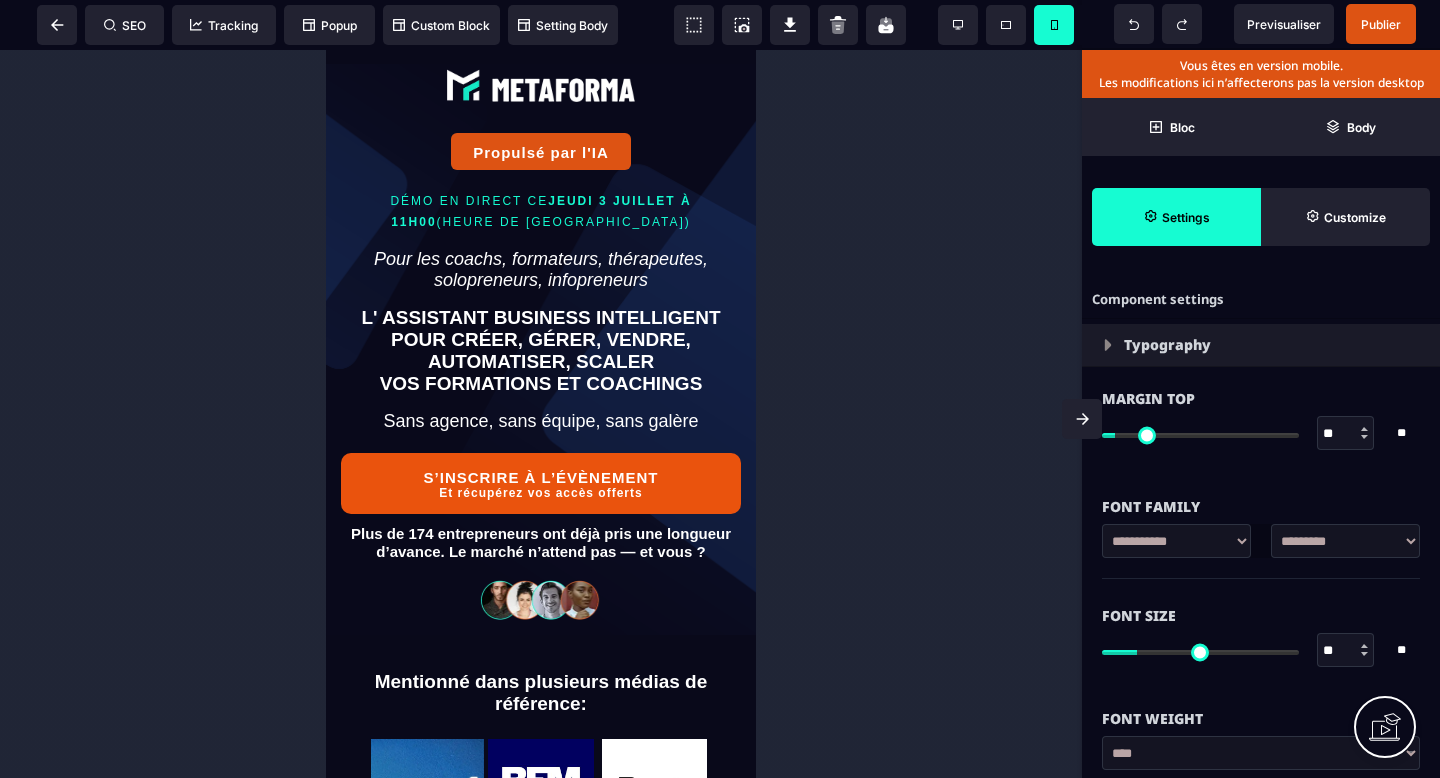 click on "DÉMO EN DIRECT CE
JEUDI 3 JUILLET À 11H00  (HEURE DE PARIS)" at bounding box center [541, 209] 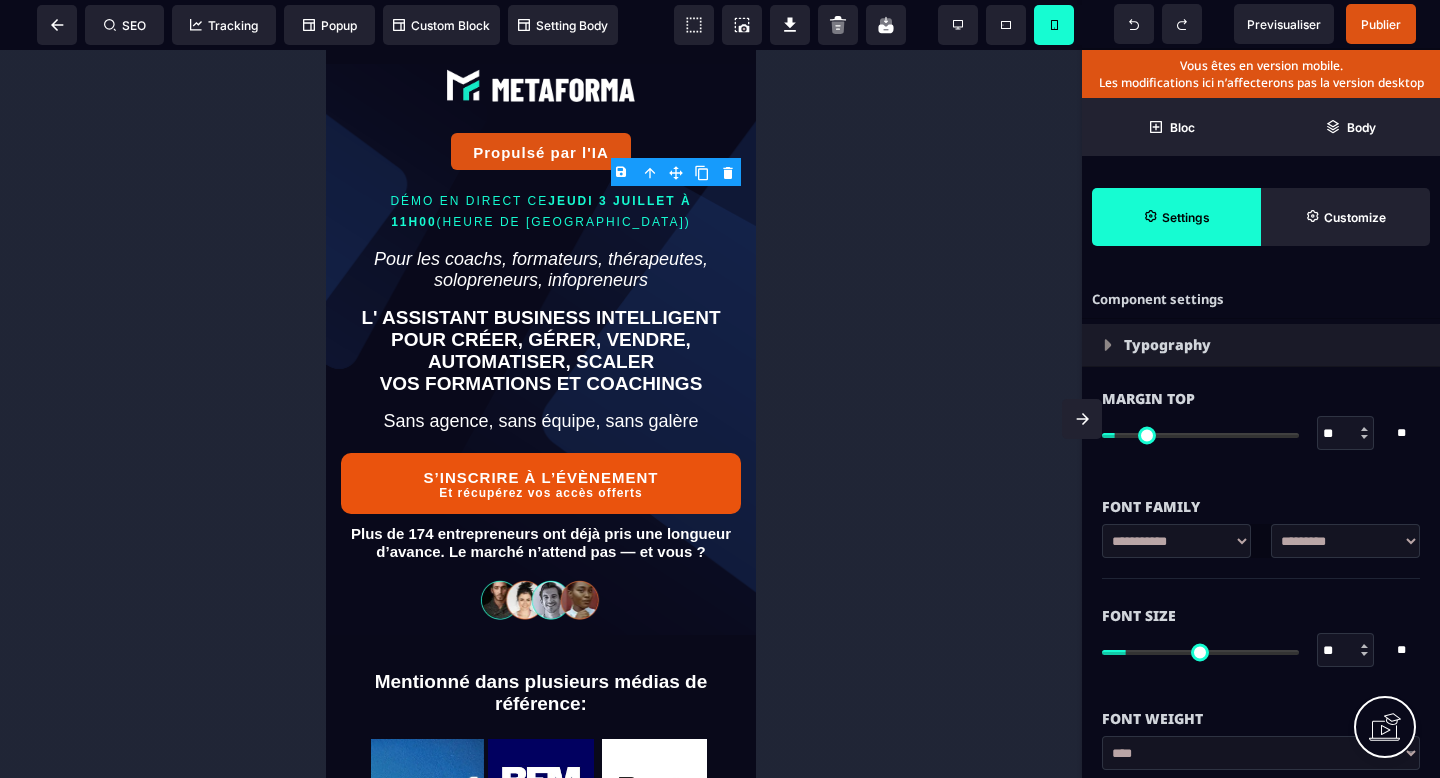 type on "*" 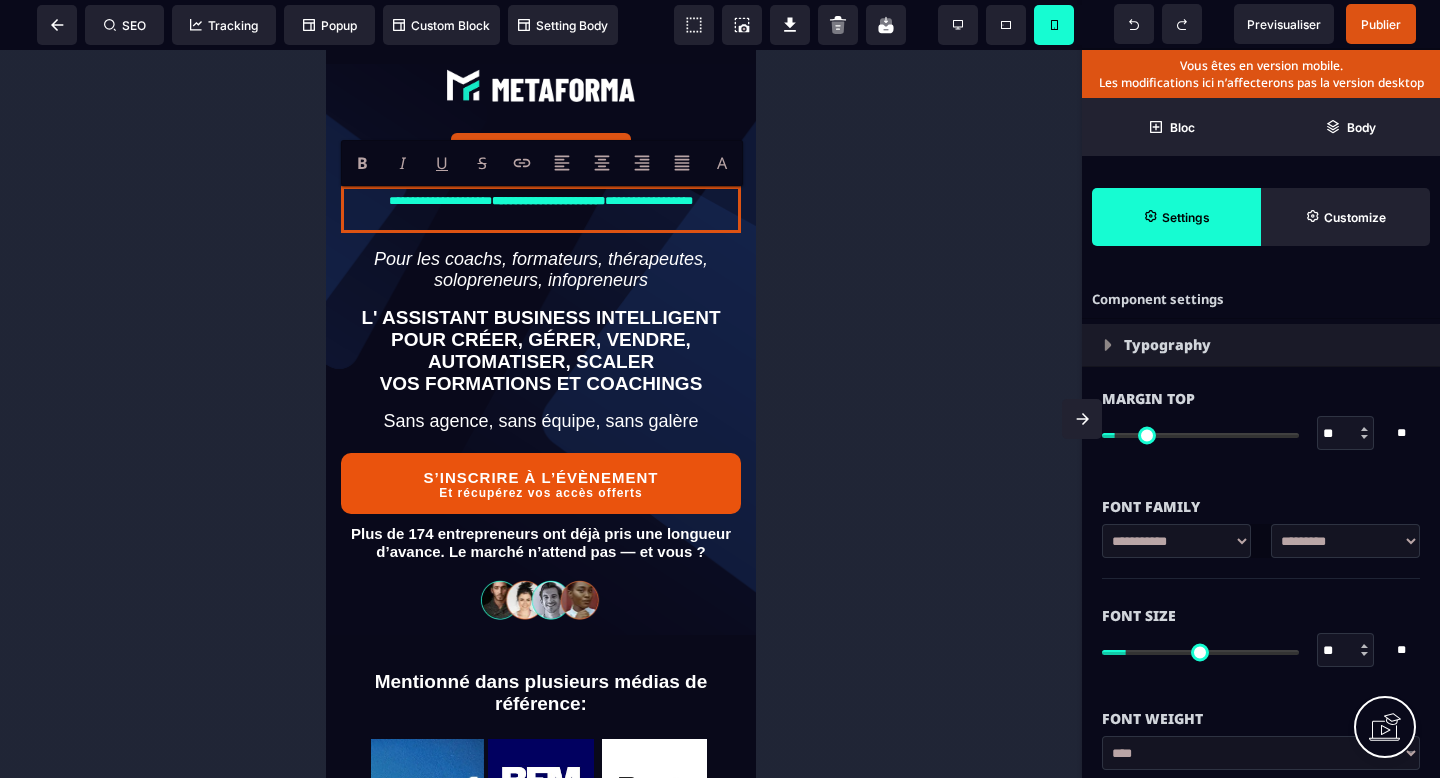 type 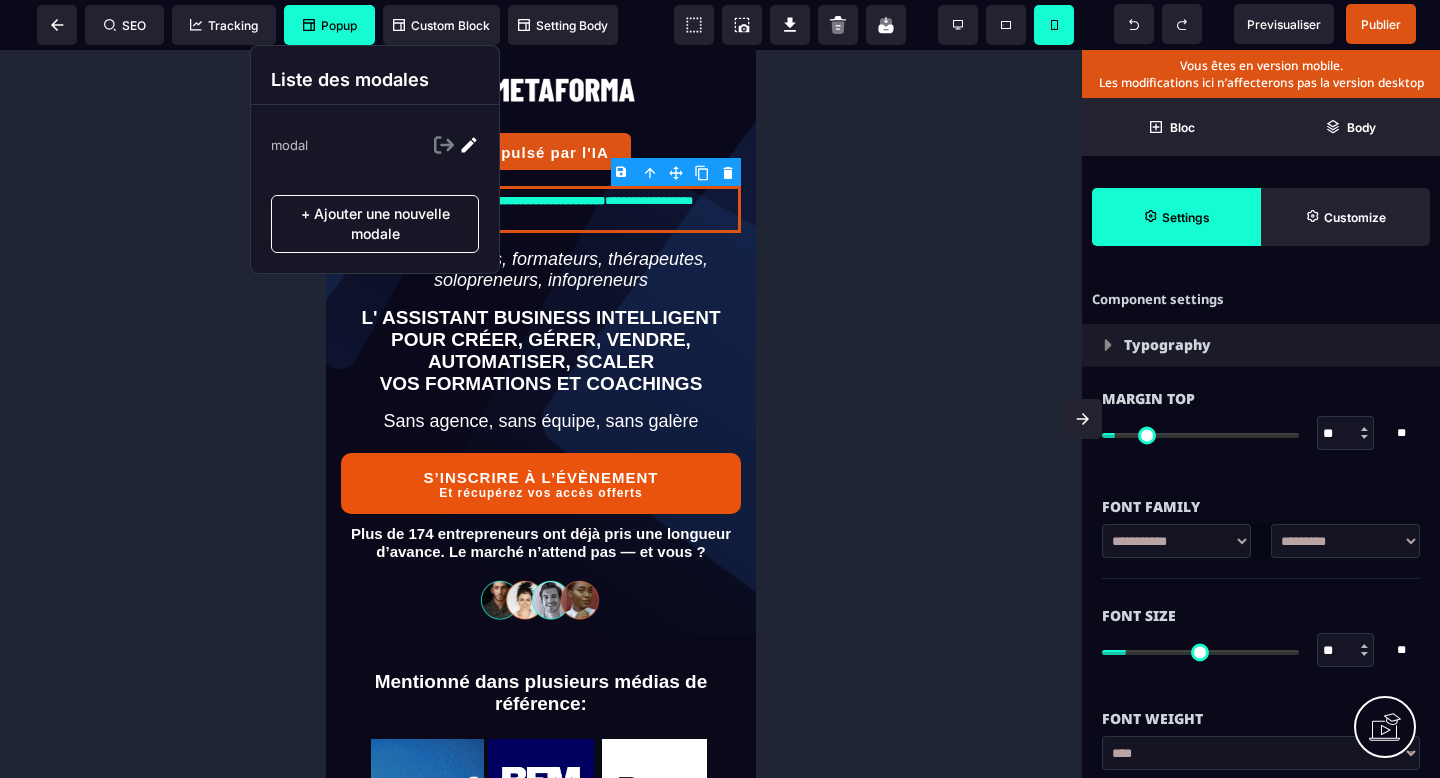 click on "Popup" at bounding box center (330, 25) 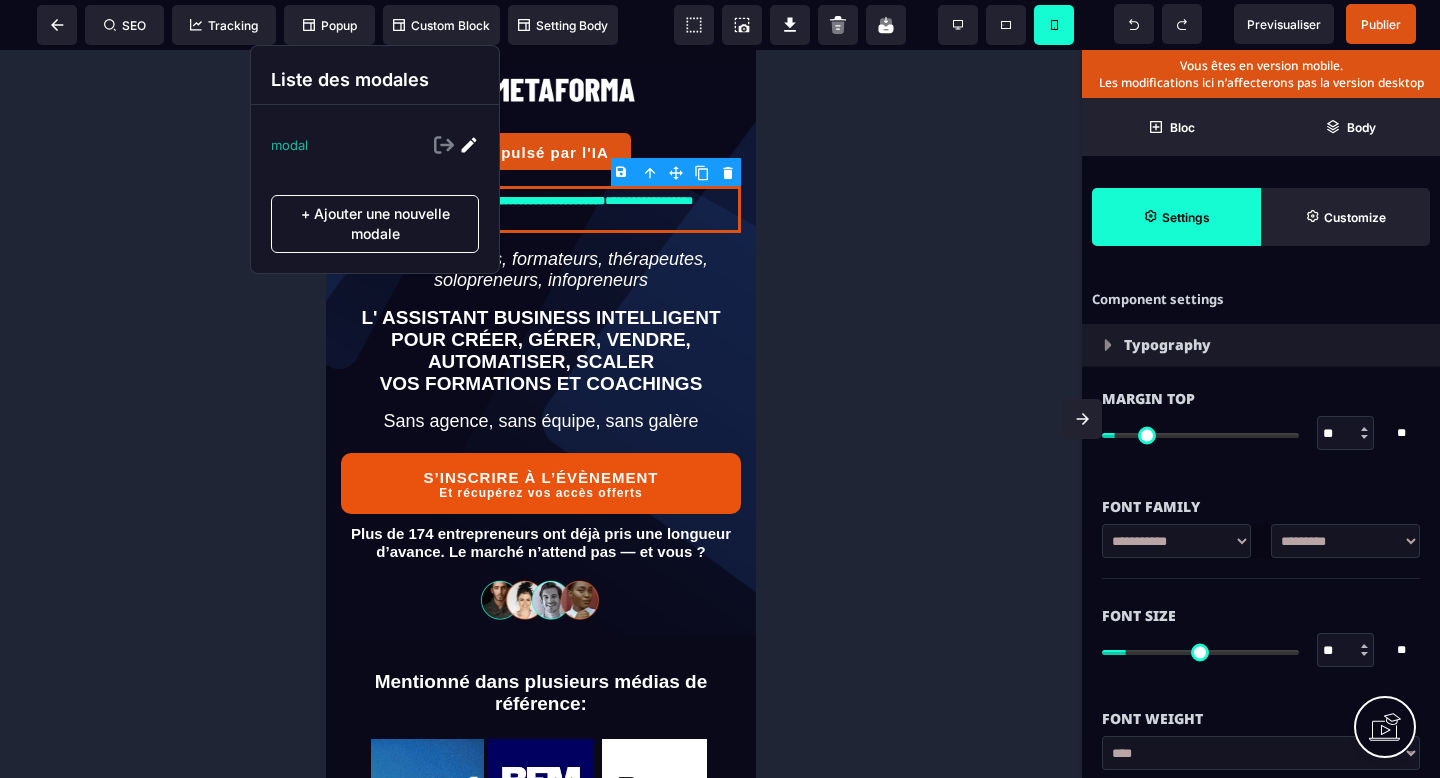 click on "modal" at bounding box center (289, 145) 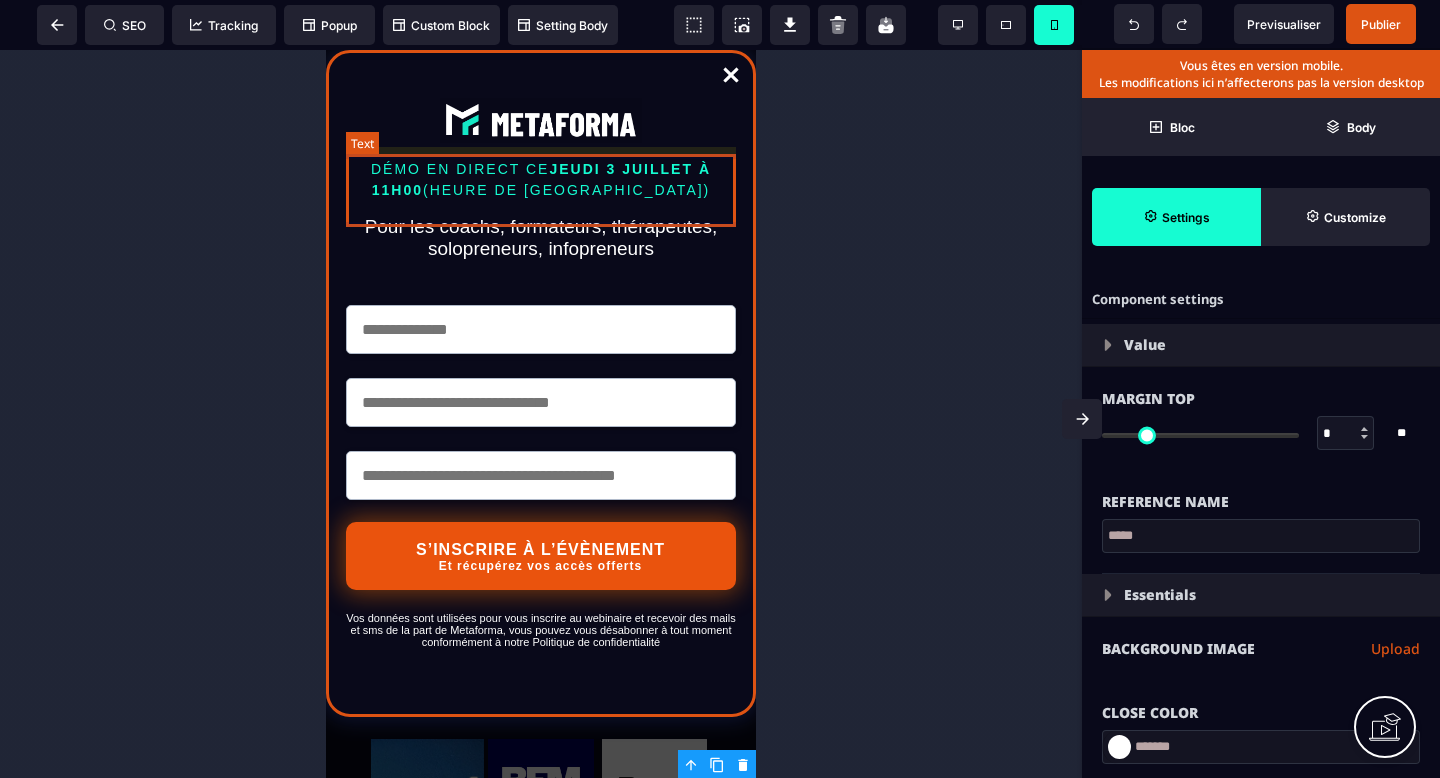 click on "DÉMO EN DIRECT CE
JEUDI 3 JUILLET À 11H00
(HEURE DE PARIS)" at bounding box center [541, 180] 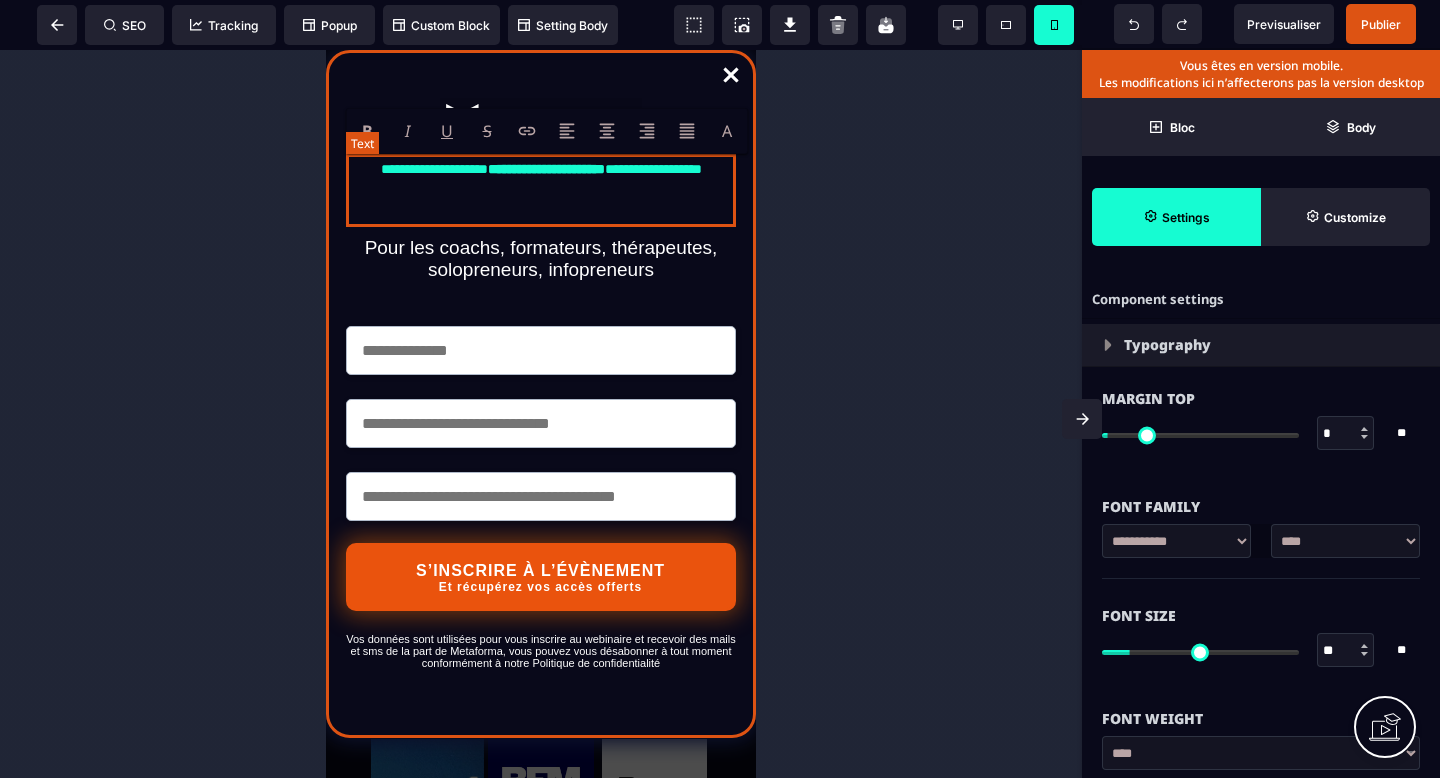 type 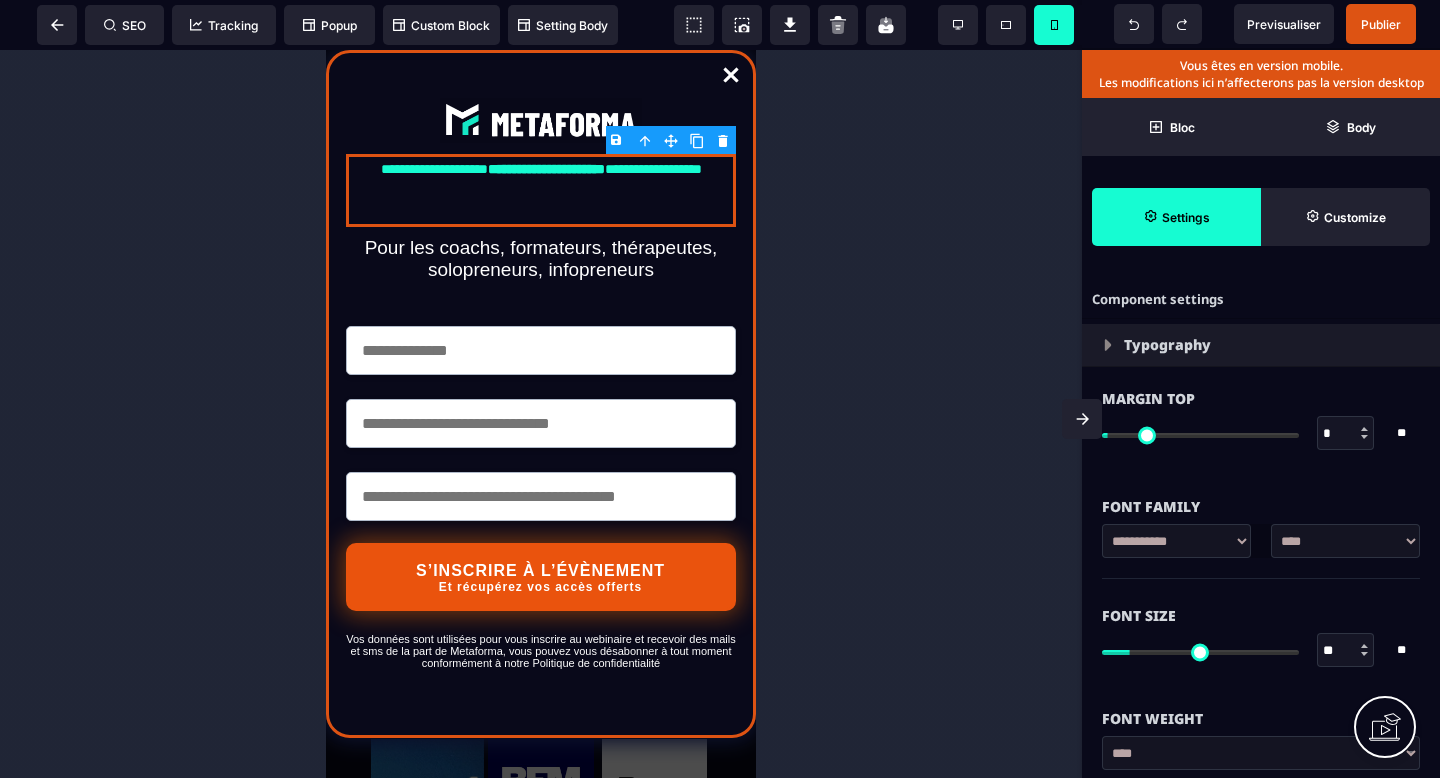 click at bounding box center (541, 414) 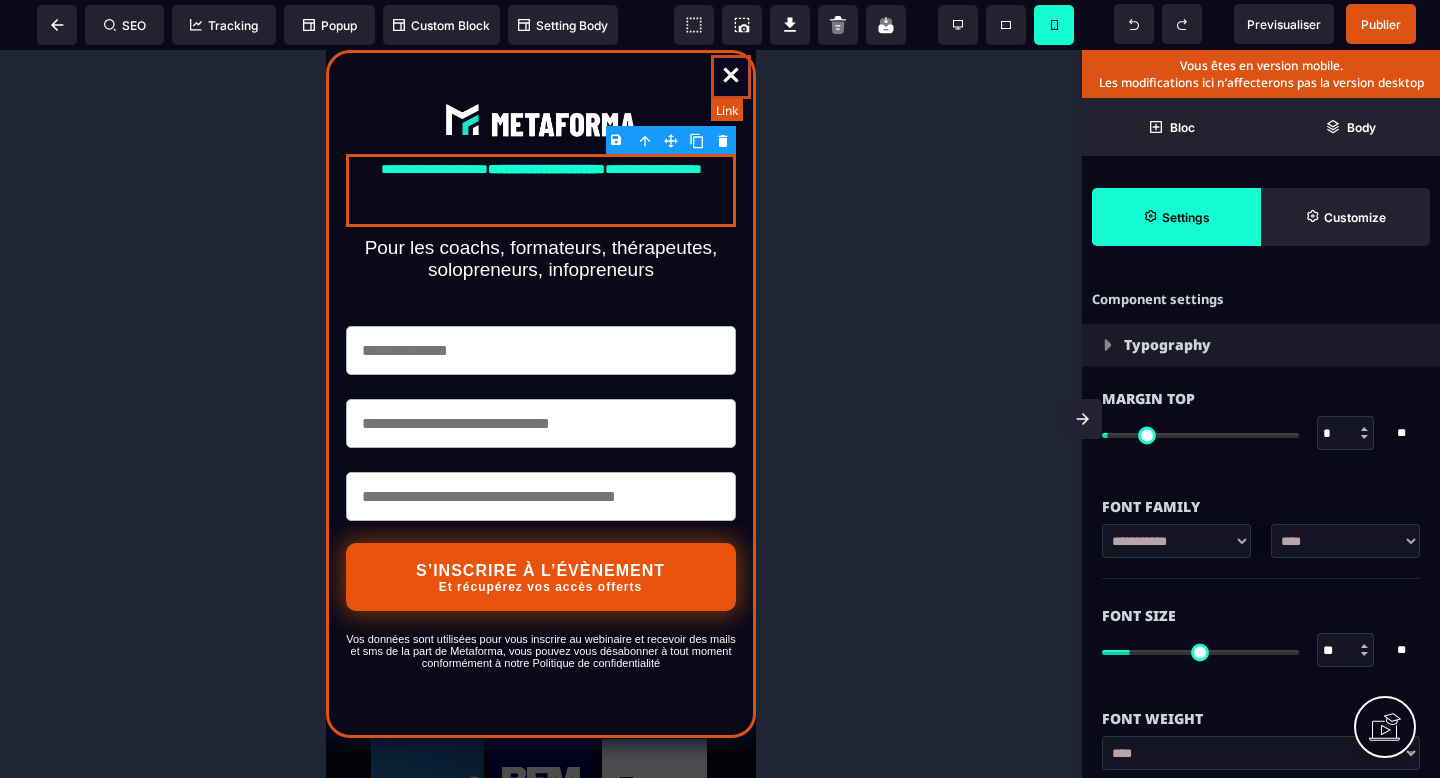 click at bounding box center [731, 77] 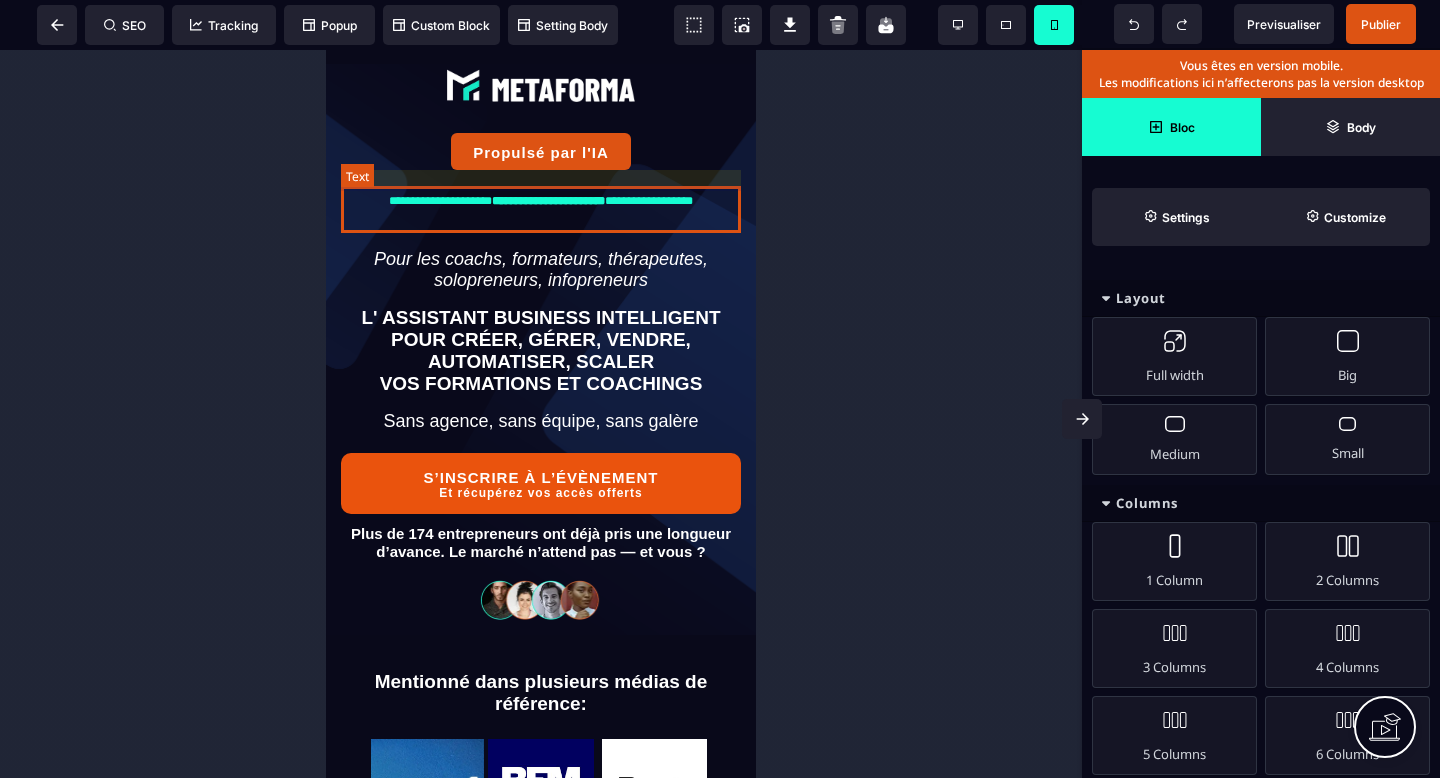 click on "**********" at bounding box center (541, 209) 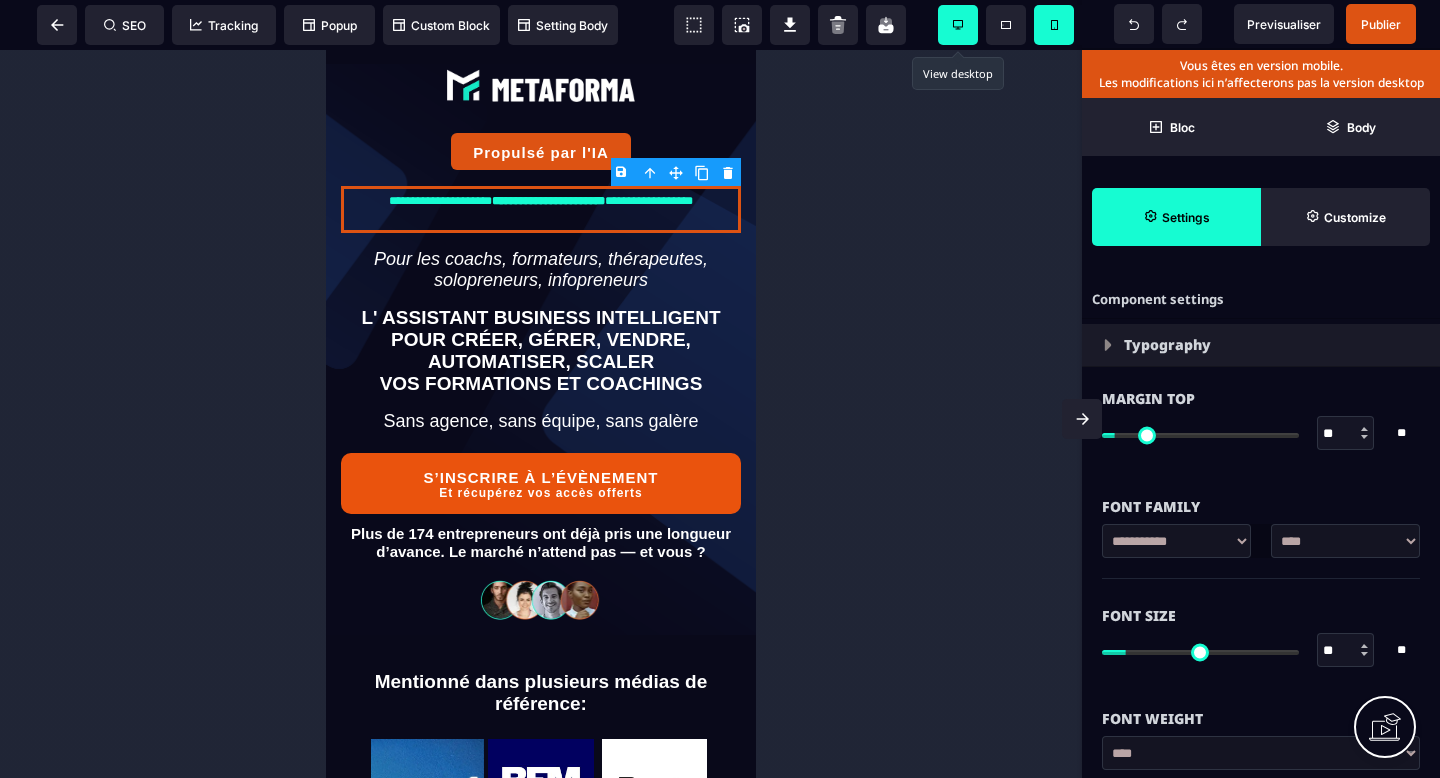 click at bounding box center (958, 25) 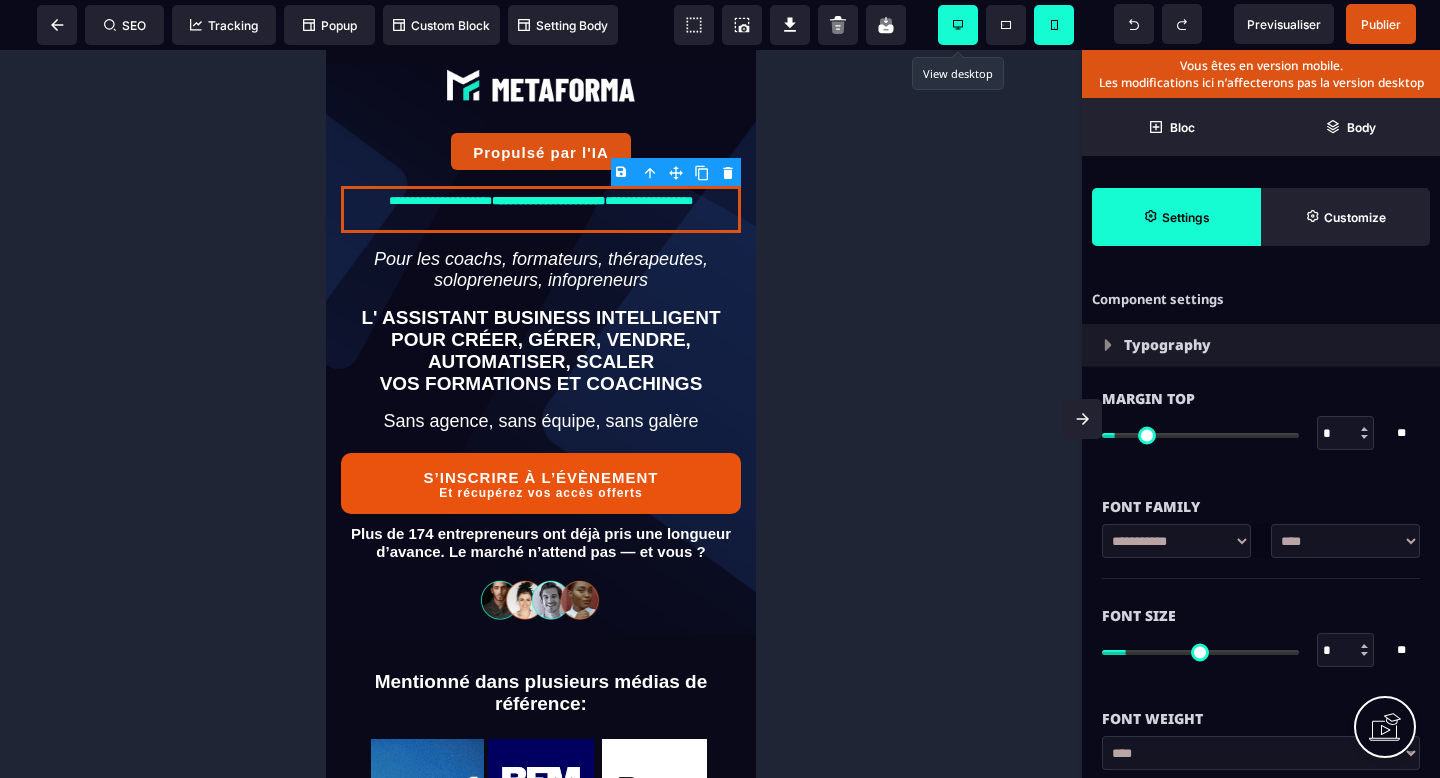 type on "*" 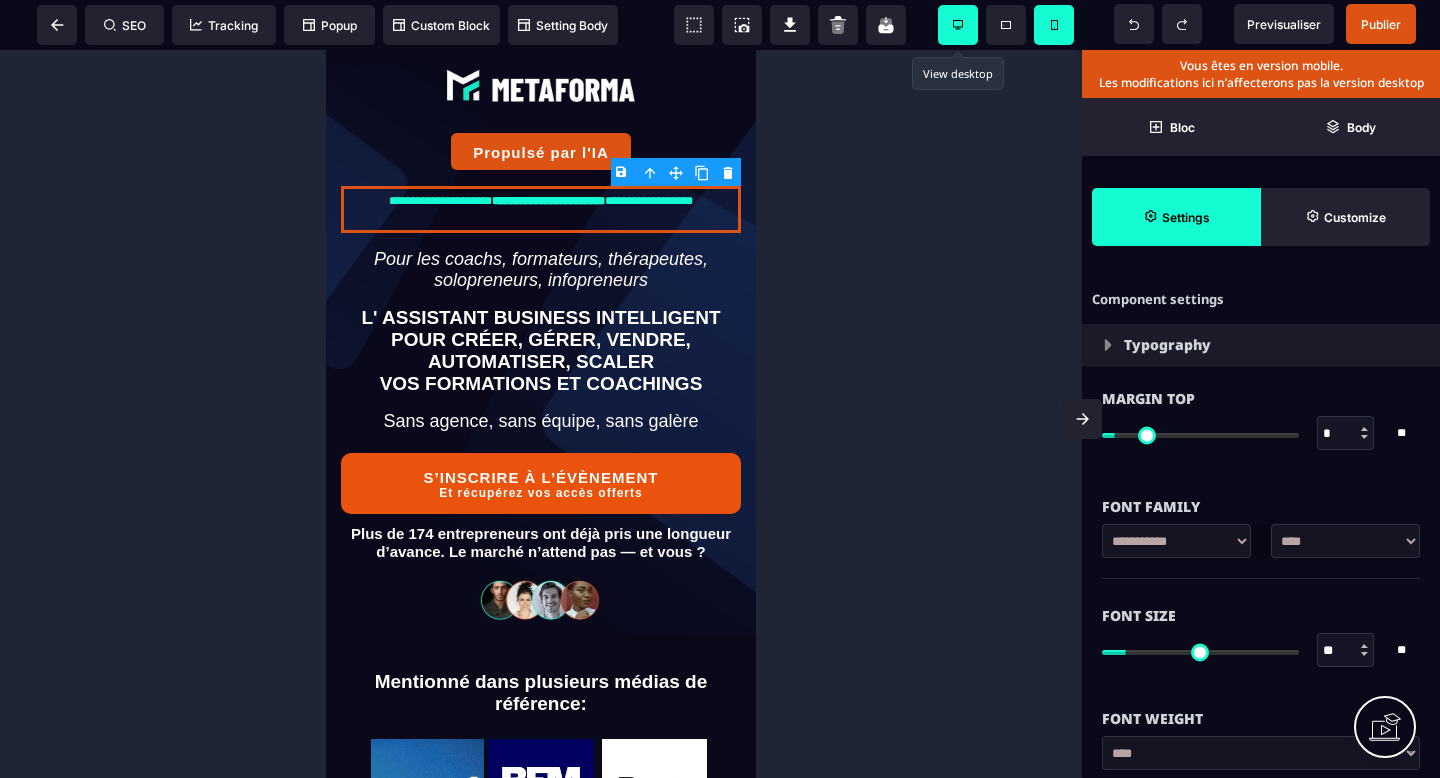select on "***" 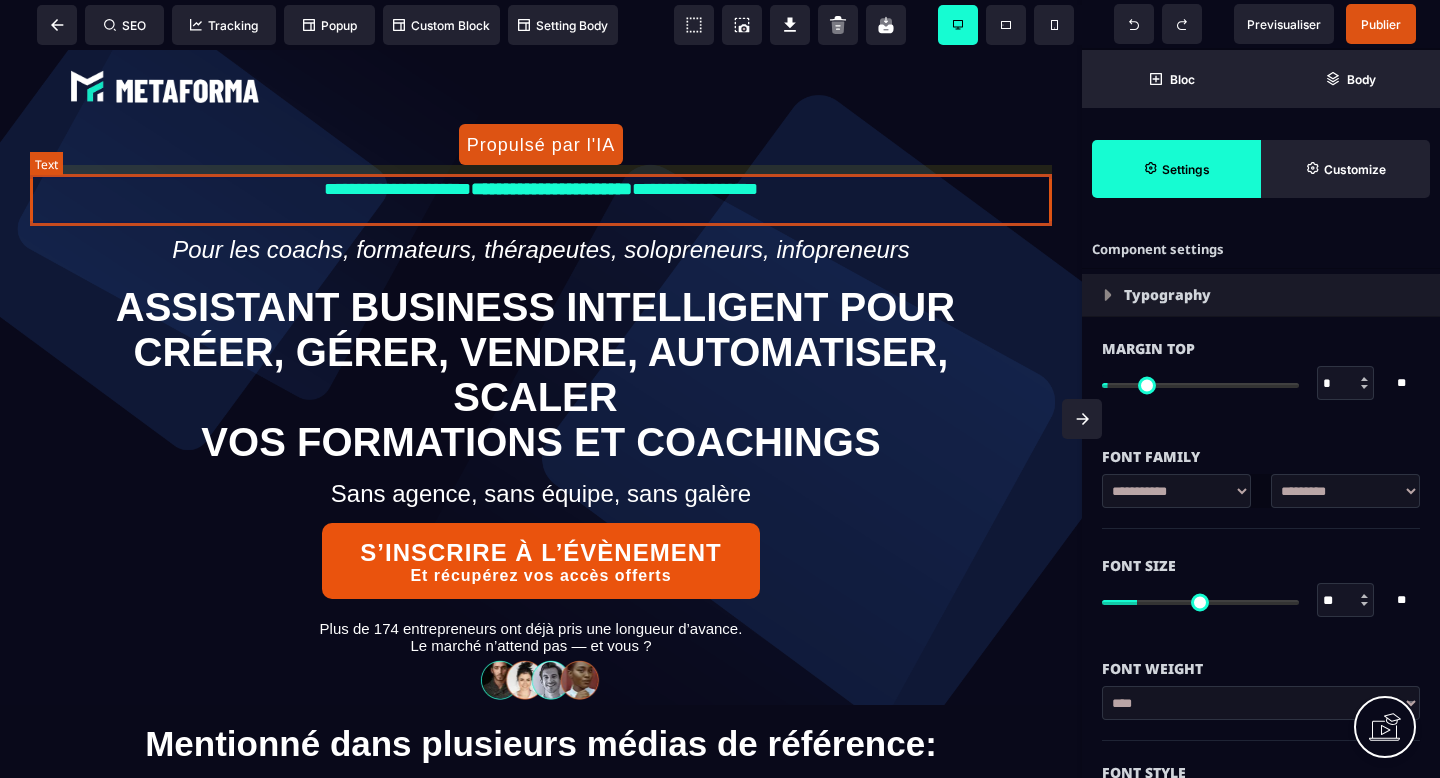click on "**********" at bounding box center [541, 200] 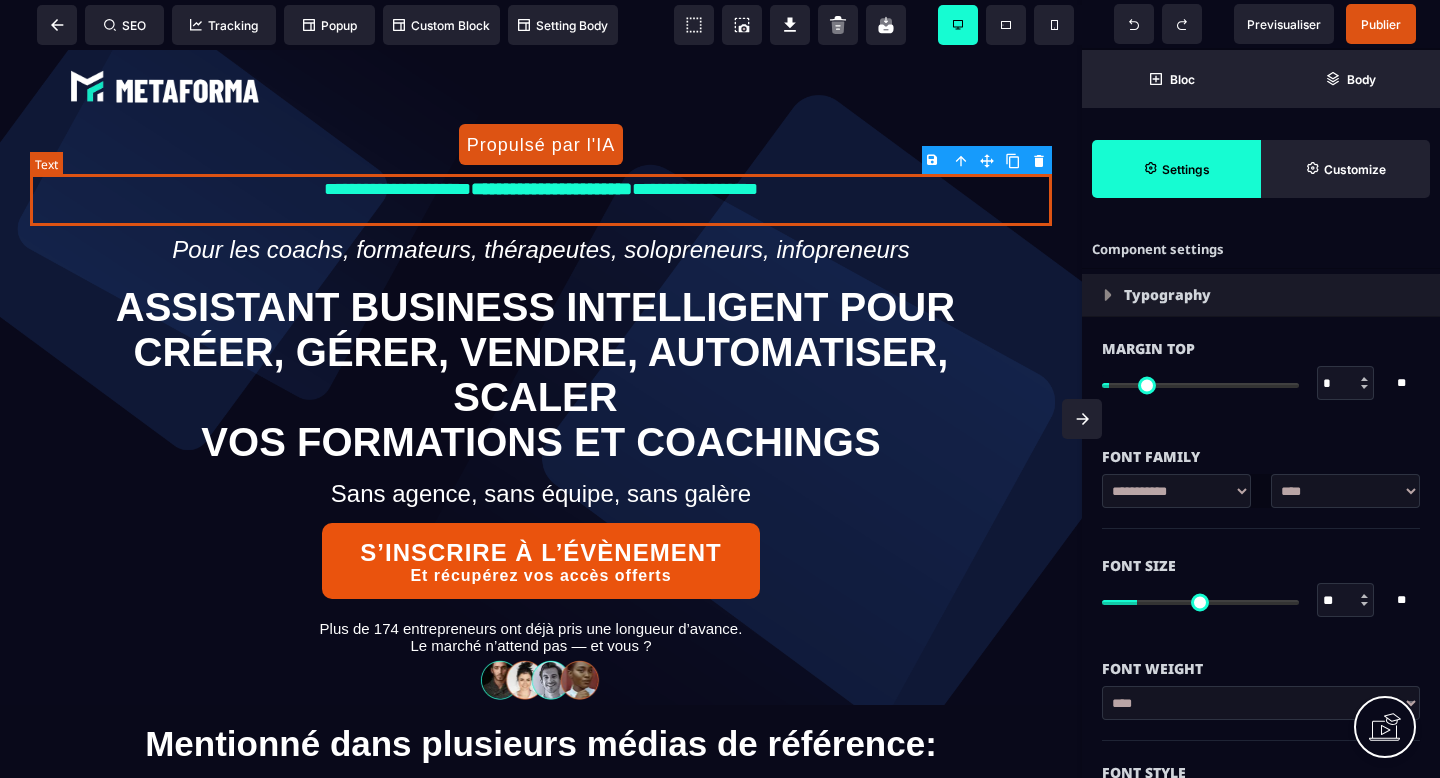 click on "**********" at bounding box center [541, 200] 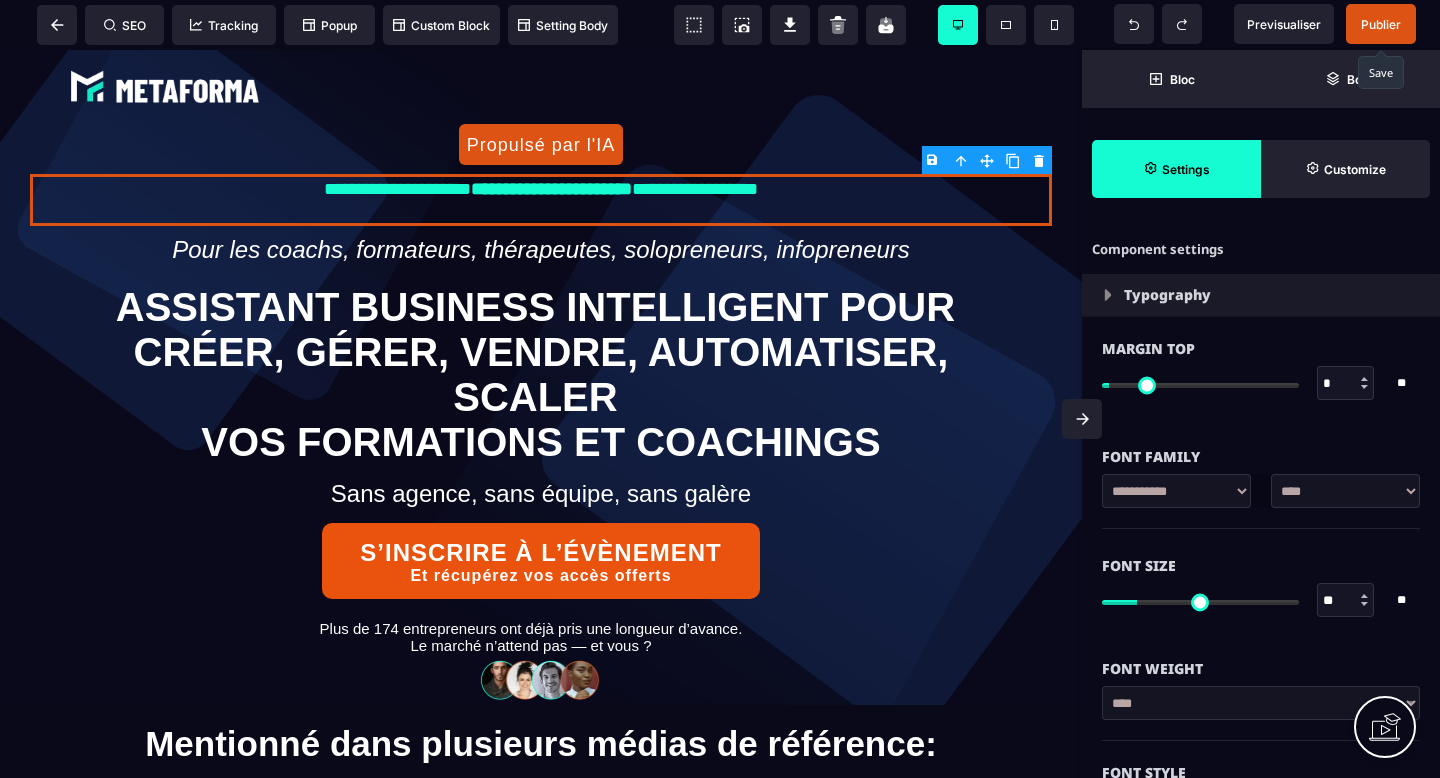 click on "Publier" at bounding box center (1381, 24) 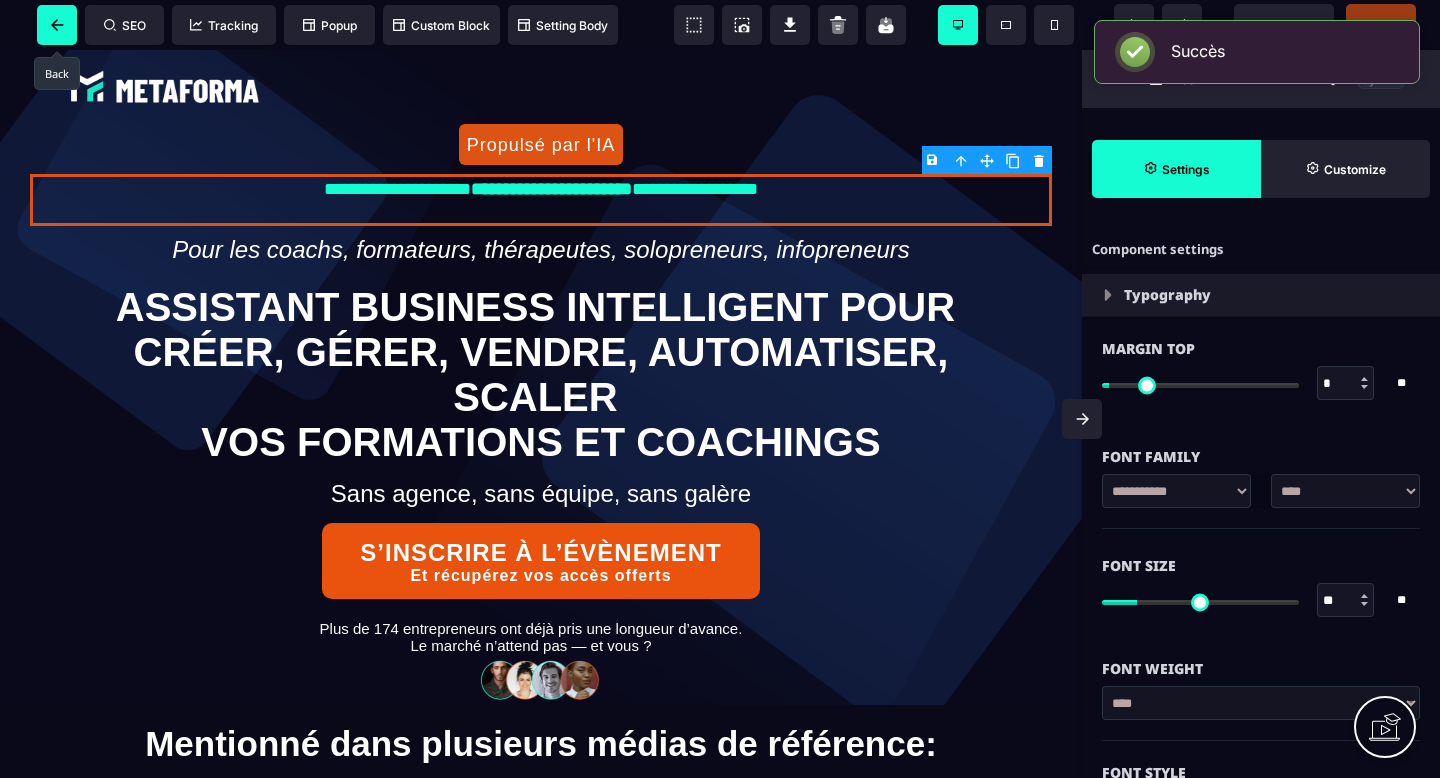 click at bounding box center [57, 25] 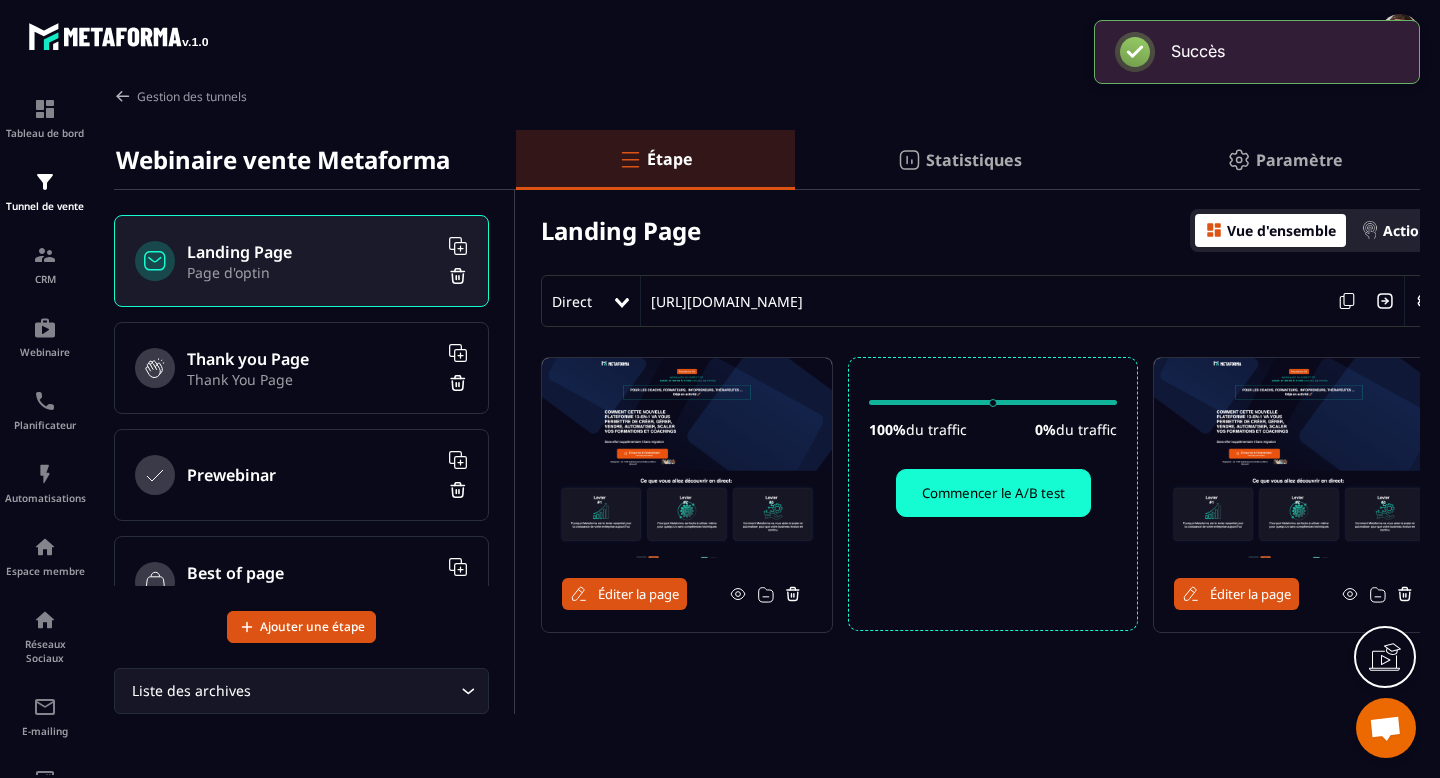 click on "Thank you Page" at bounding box center (312, 359) 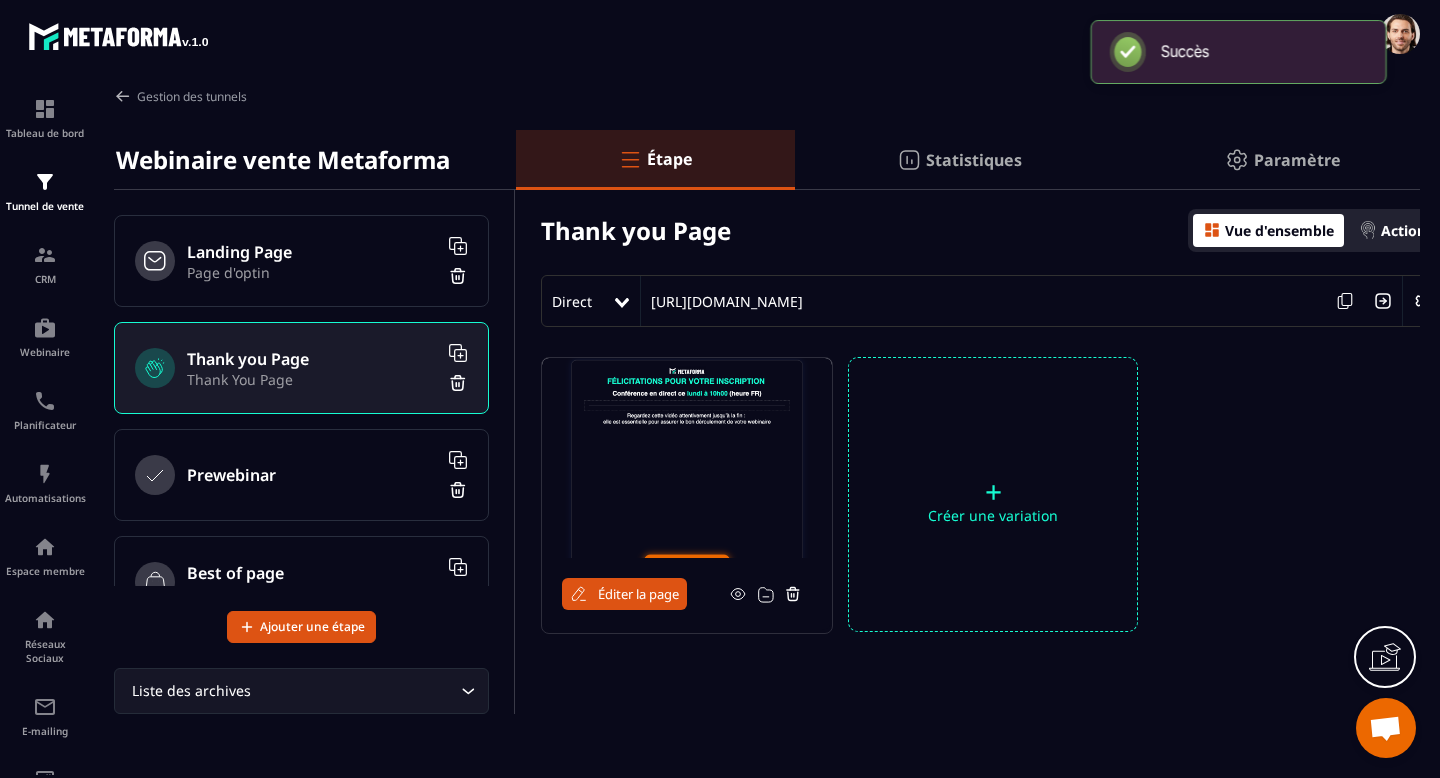 click on "Éditer la page" at bounding box center [638, 594] 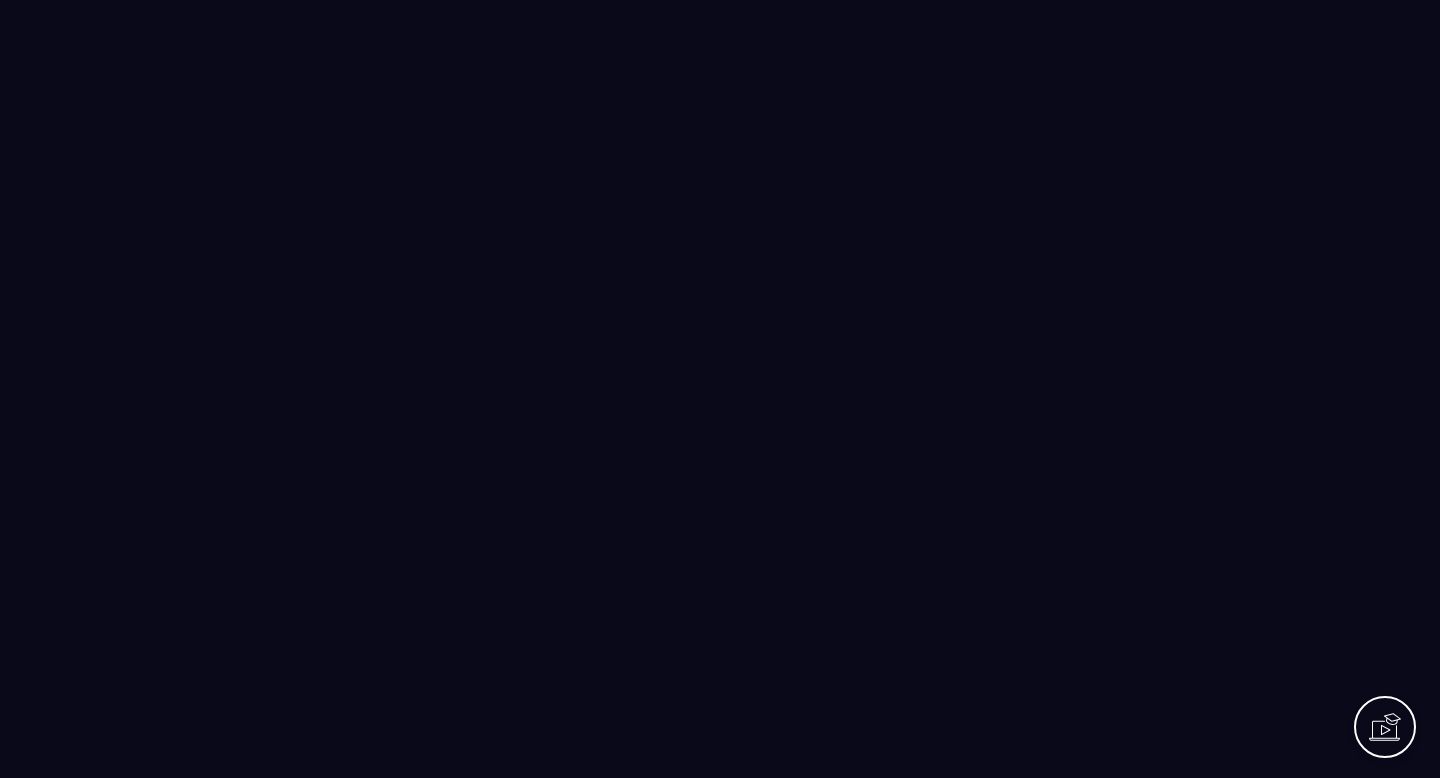 scroll, scrollTop: 0, scrollLeft: 0, axis: both 